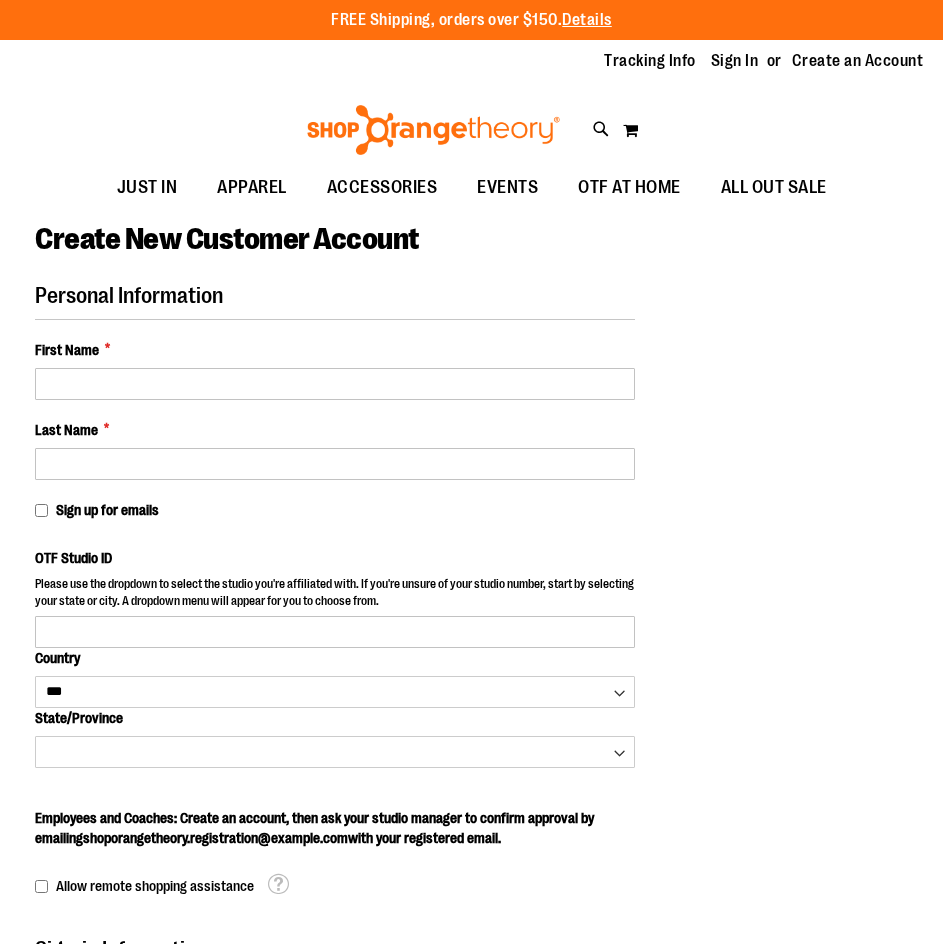 select on "***" 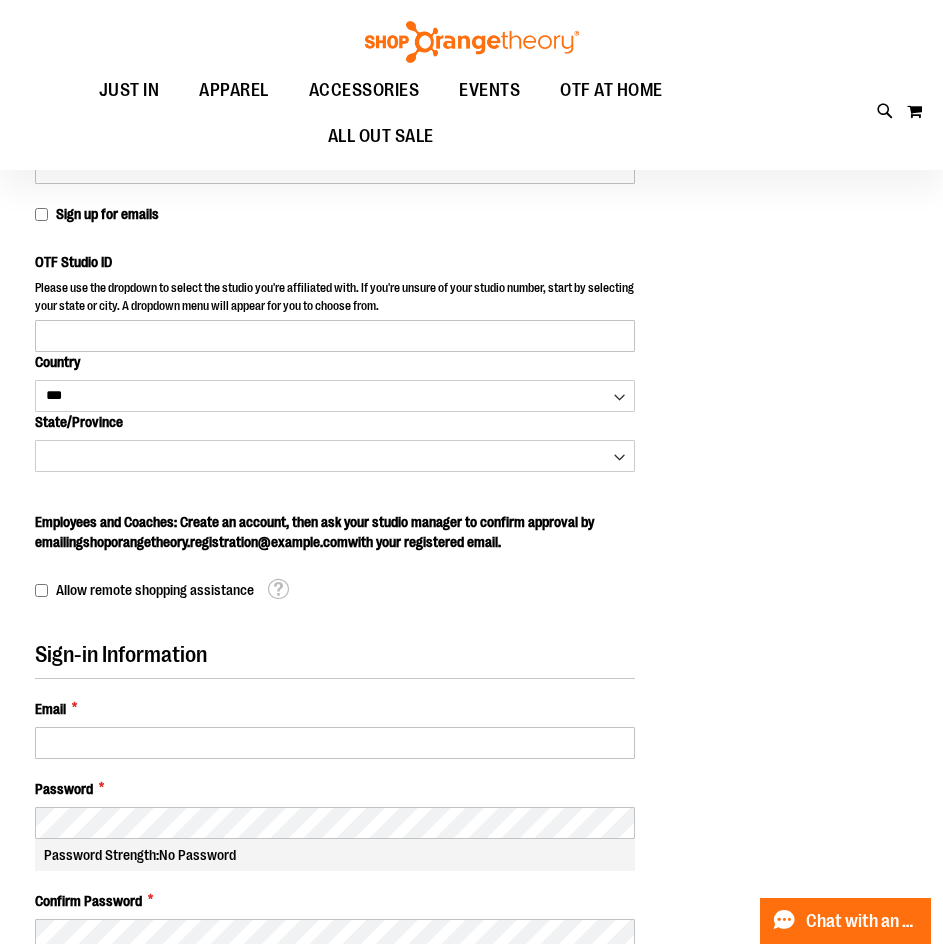 scroll, scrollTop: 300, scrollLeft: 0, axis: vertical 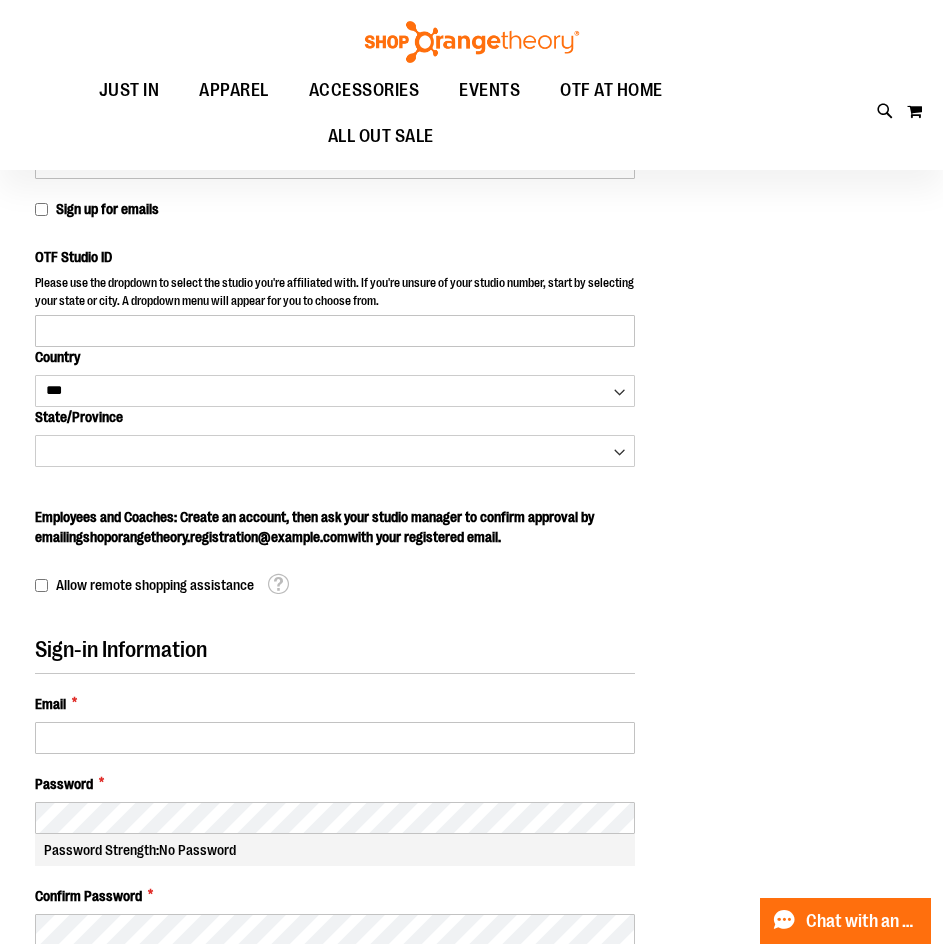 click on "Sign-in Information
Email
*
Password
*
Password Strength:
No Password
Confirm Password
*
Show Password" at bounding box center [335, 811] 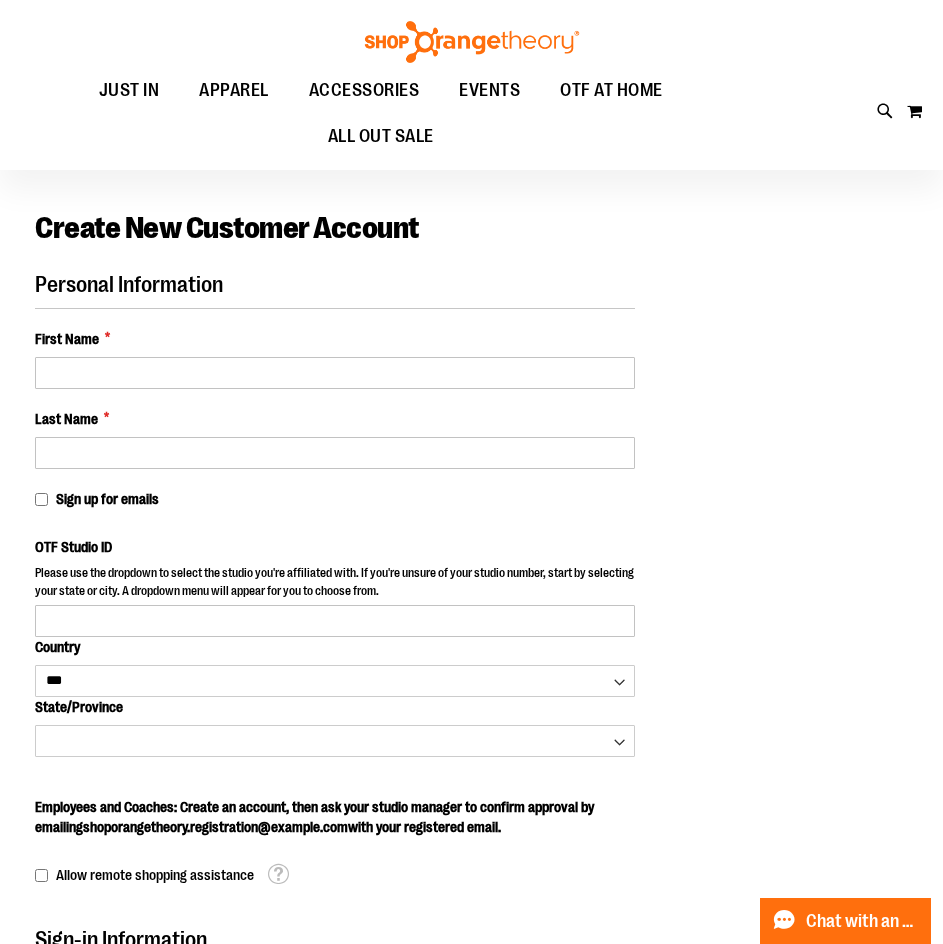 scroll, scrollTop: 0, scrollLeft: 0, axis: both 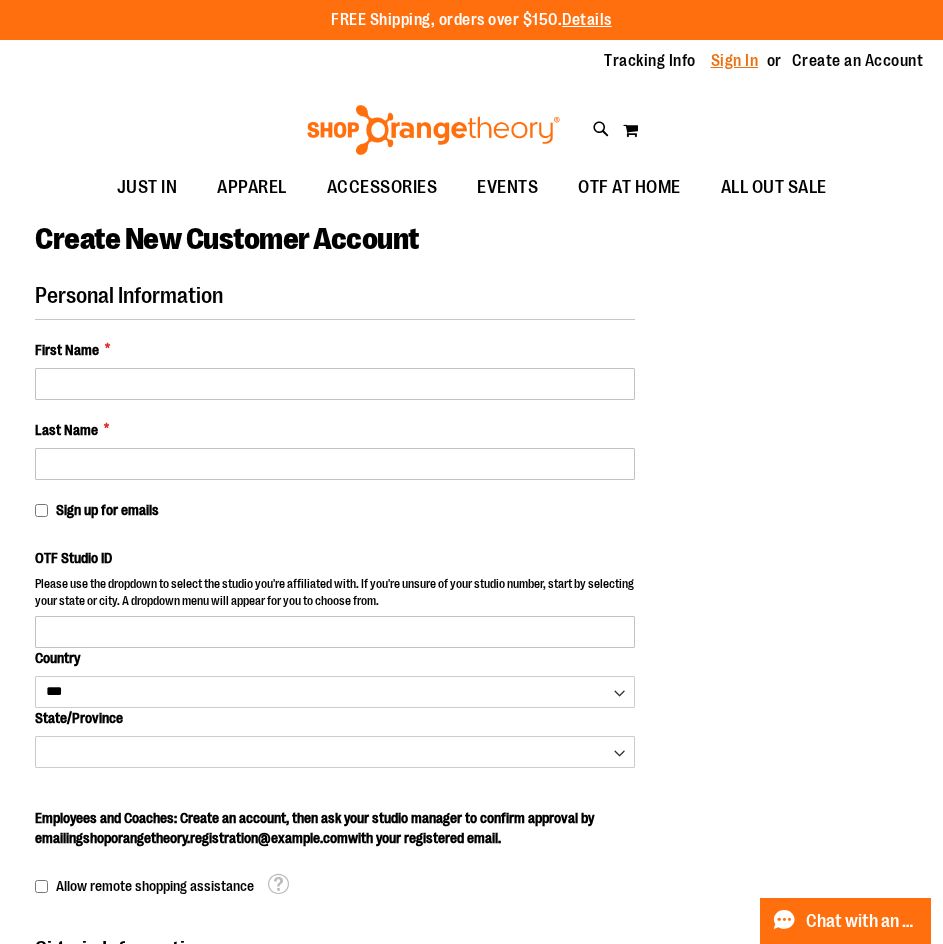 click on "Sign In" at bounding box center (735, 61) 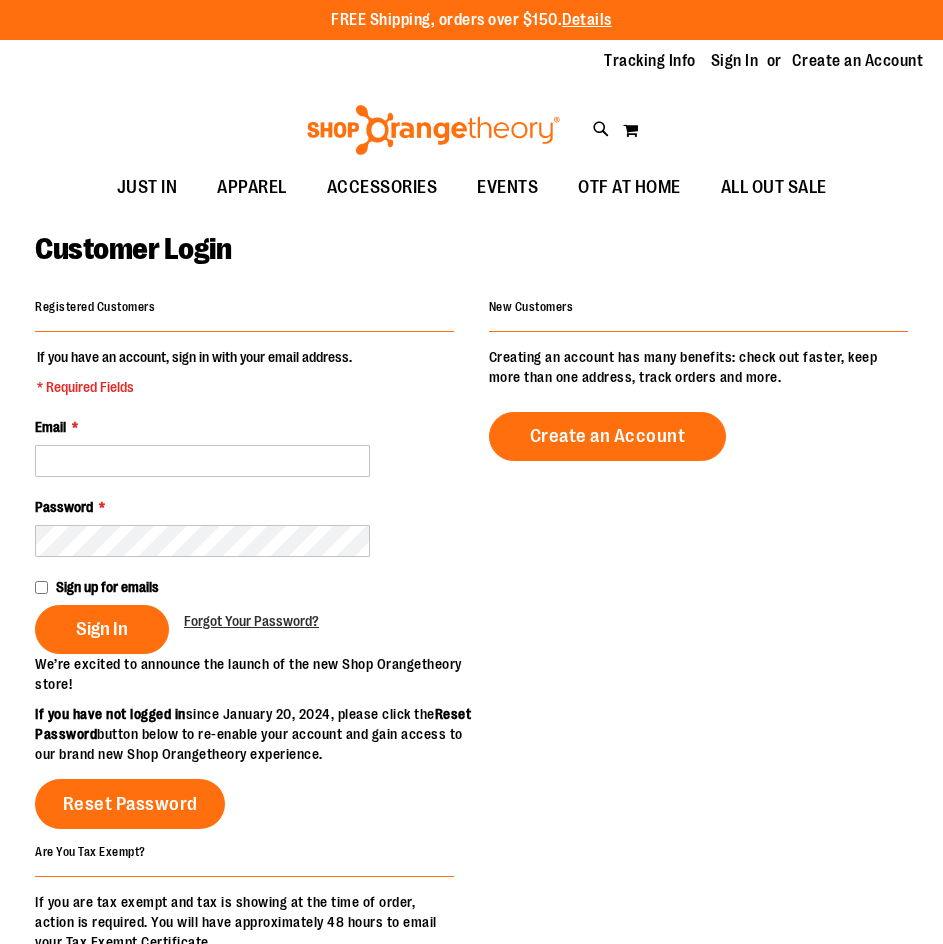 scroll, scrollTop: 0, scrollLeft: 0, axis: both 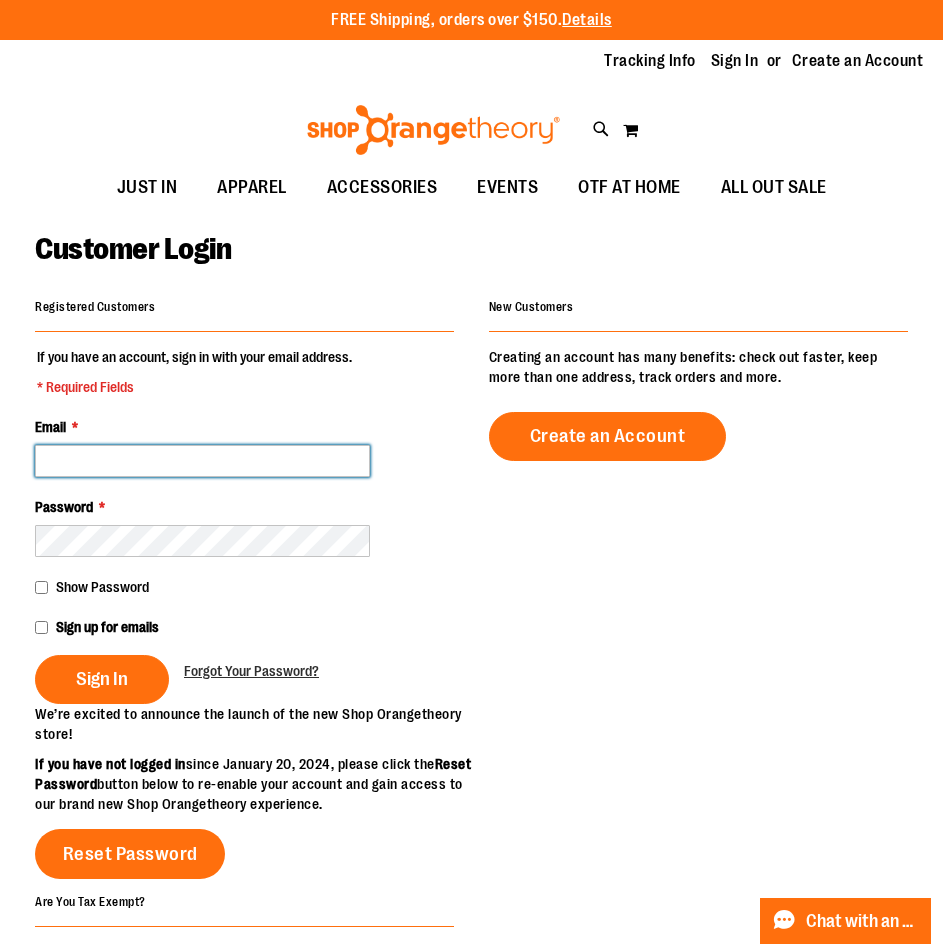click on "Email *" at bounding box center (202, 461) 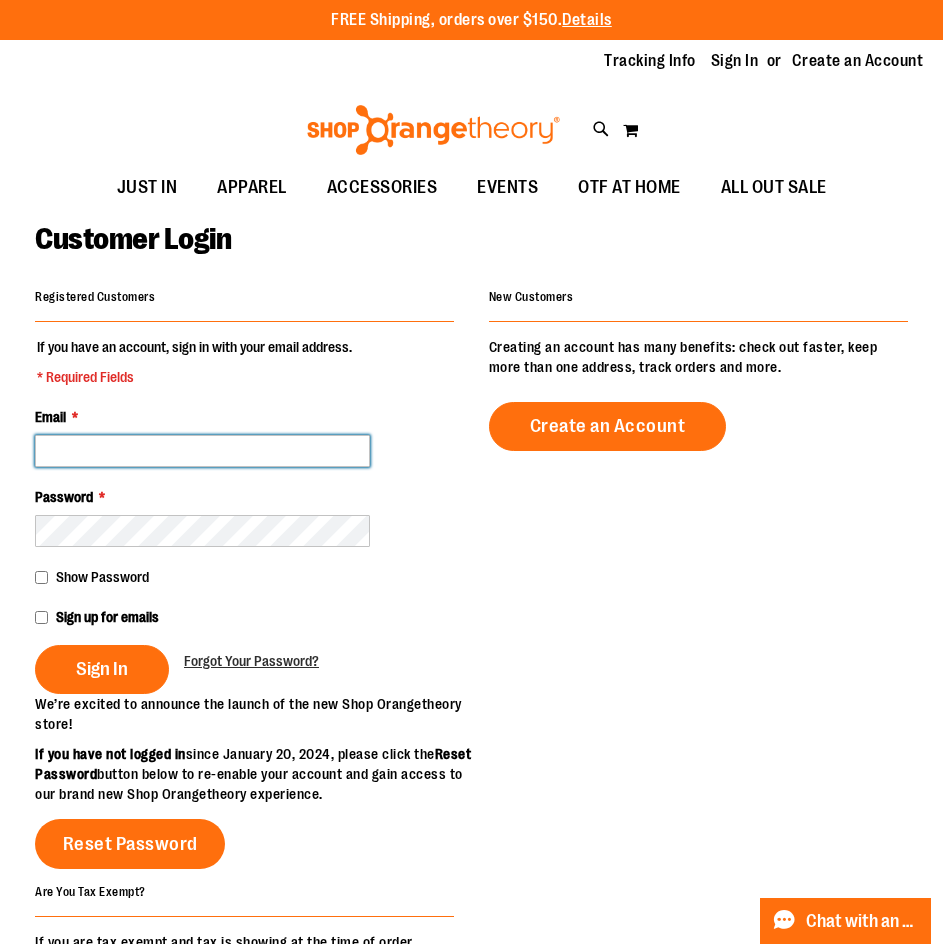 click on "Email *" at bounding box center [202, 451] 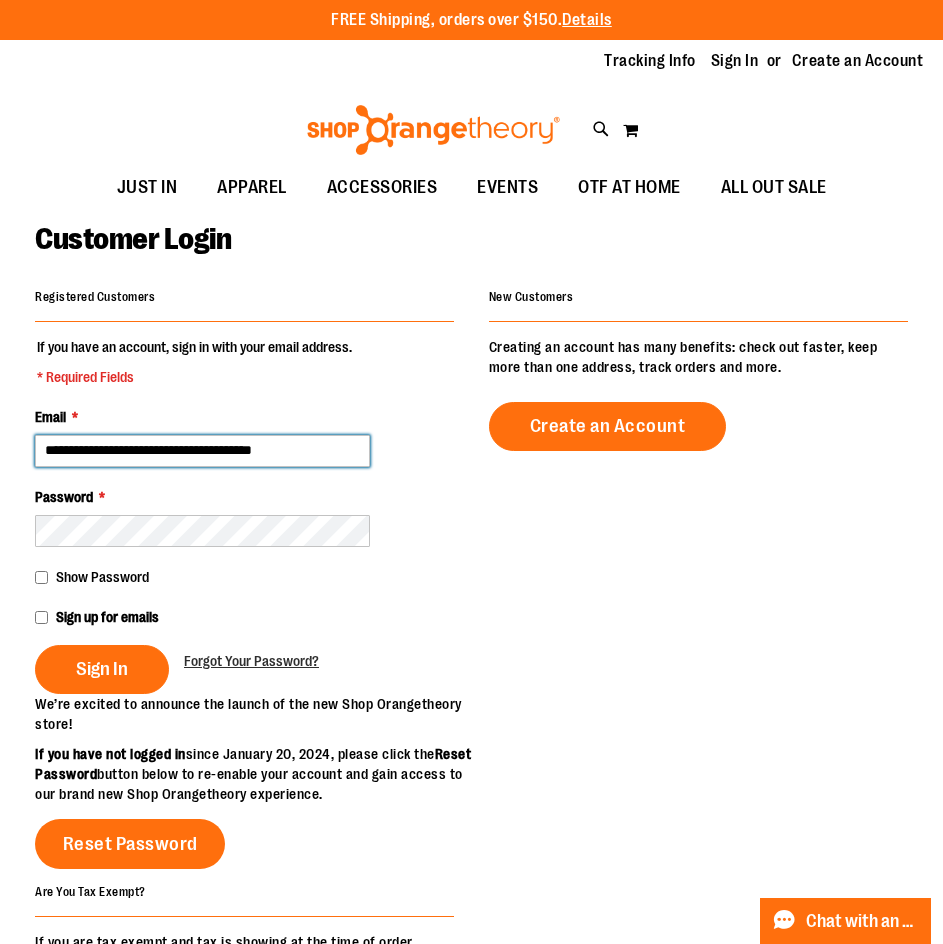 scroll, scrollTop: 0, scrollLeft: 68, axis: horizontal 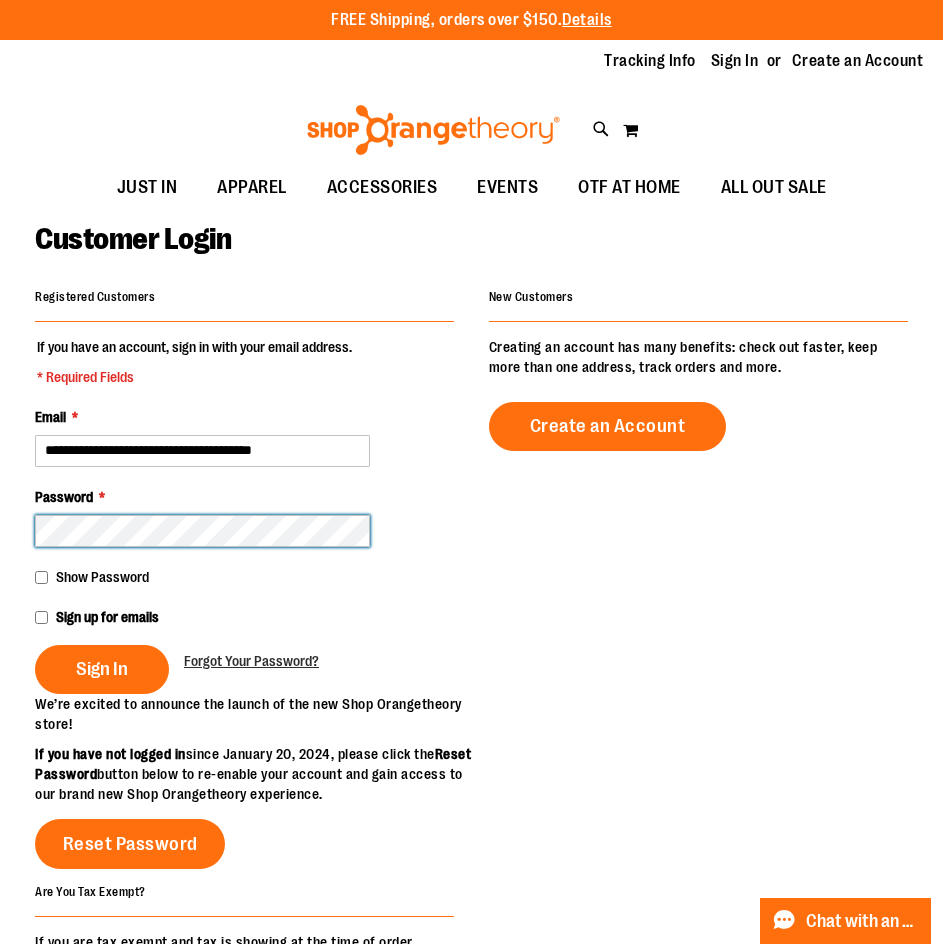 click on "Sign In" at bounding box center (102, 669) 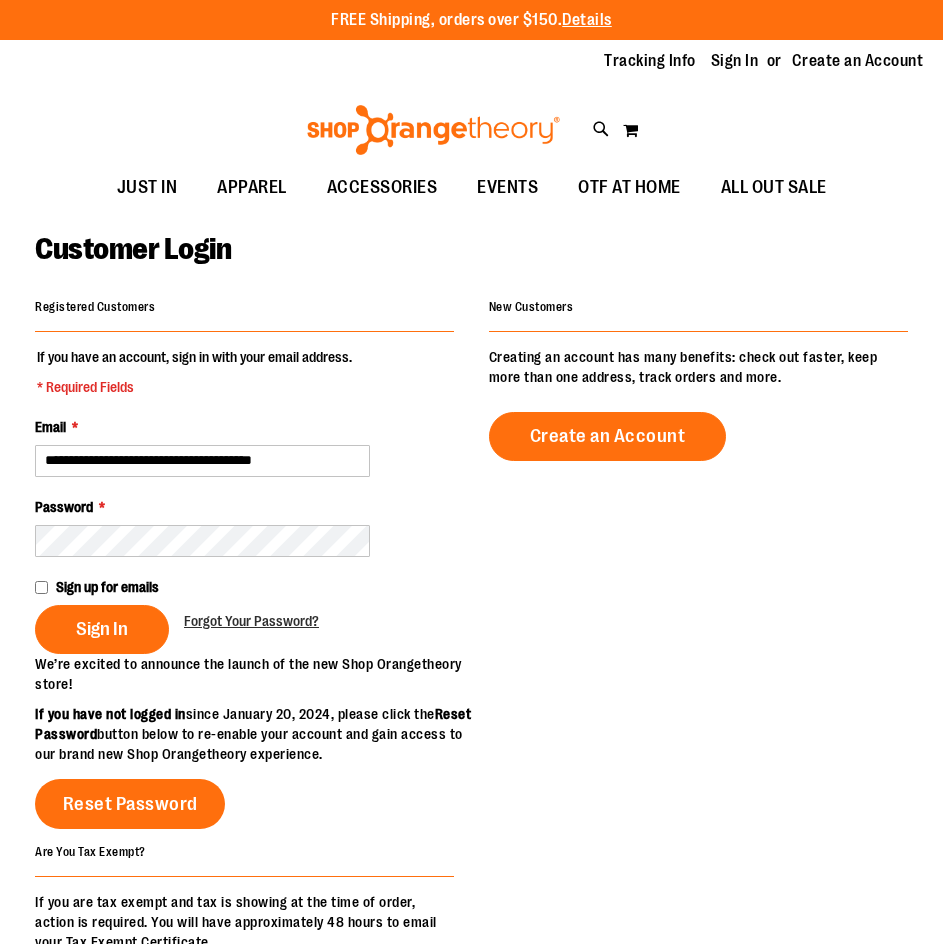 scroll, scrollTop: 0, scrollLeft: 0, axis: both 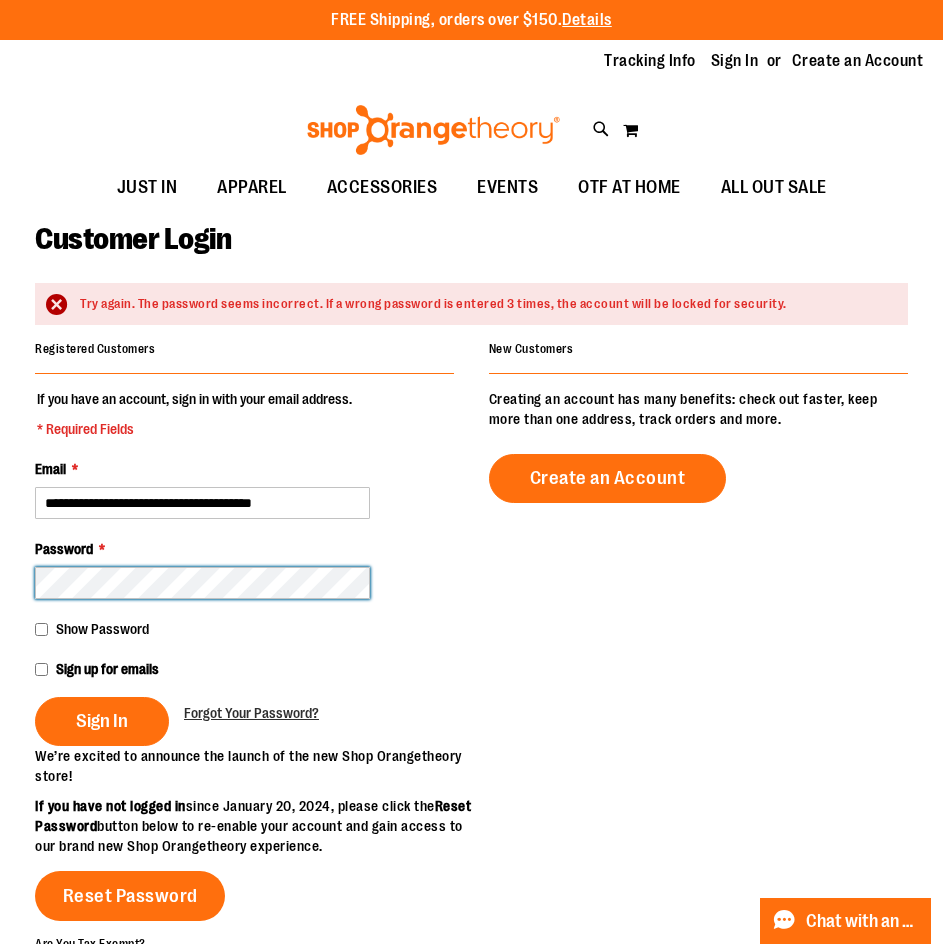 click on "Sign In" at bounding box center (102, 721) 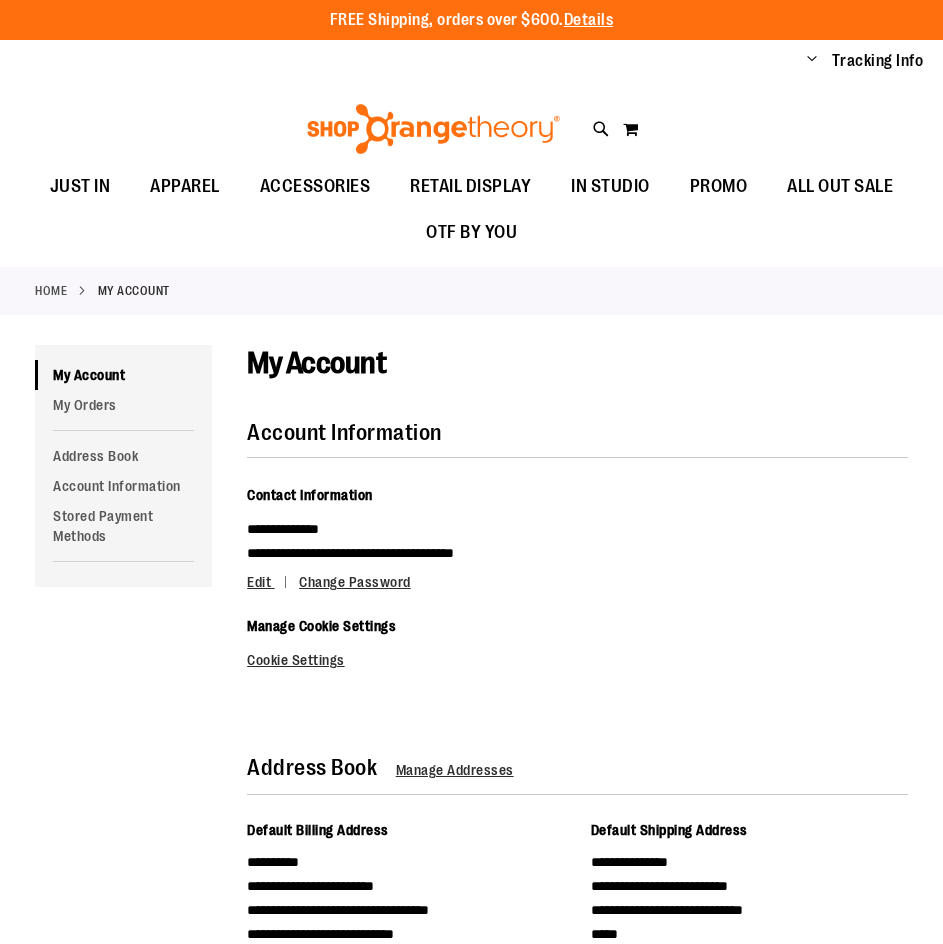 scroll, scrollTop: 0, scrollLeft: 0, axis: both 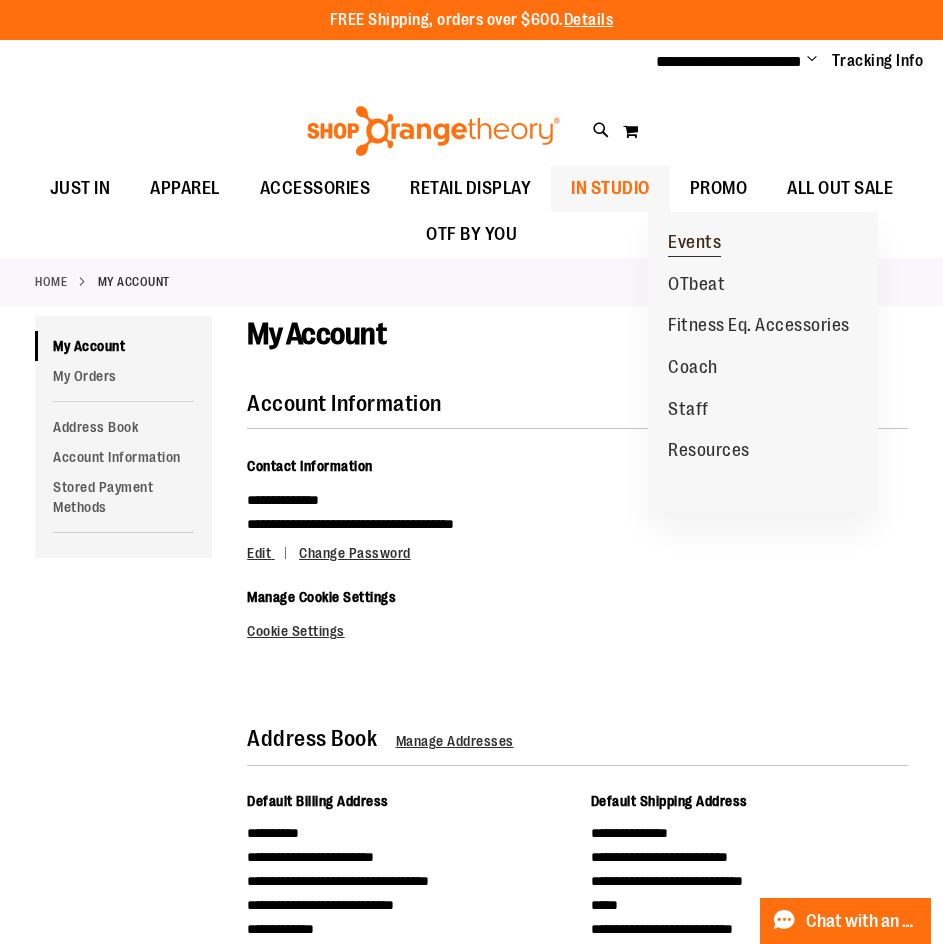 click on "Events" at bounding box center [694, 244] 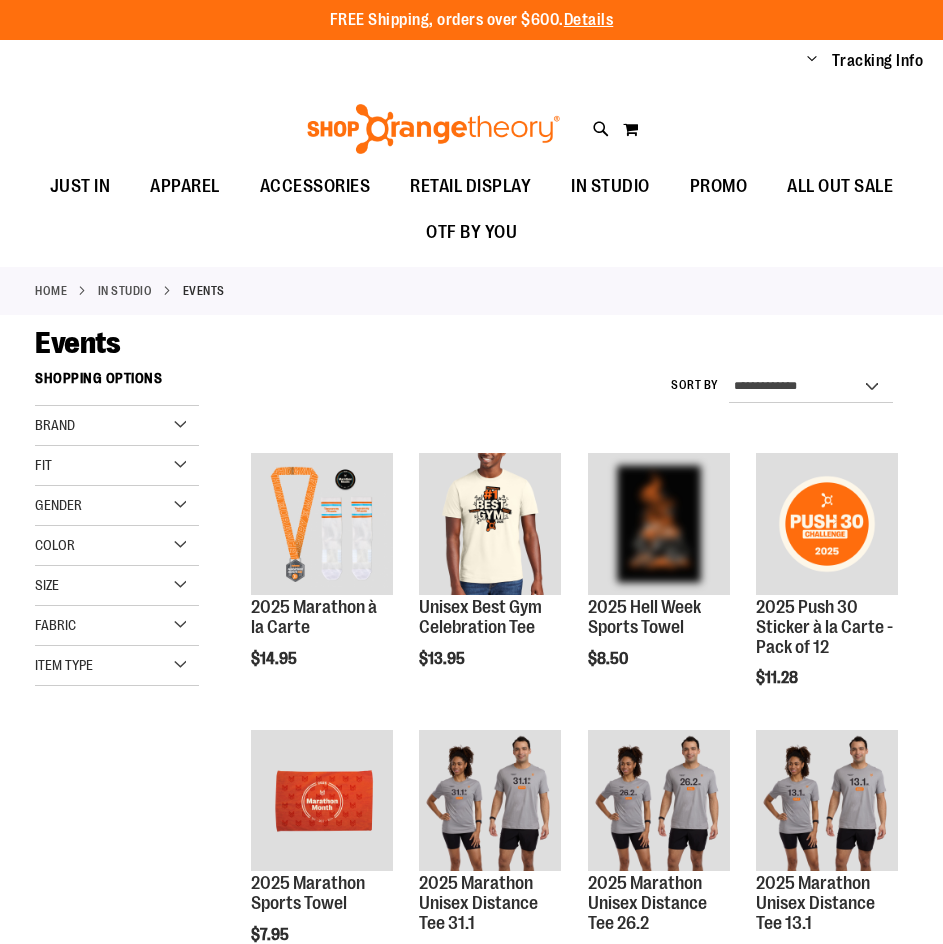 scroll, scrollTop: 0, scrollLeft: 0, axis: both 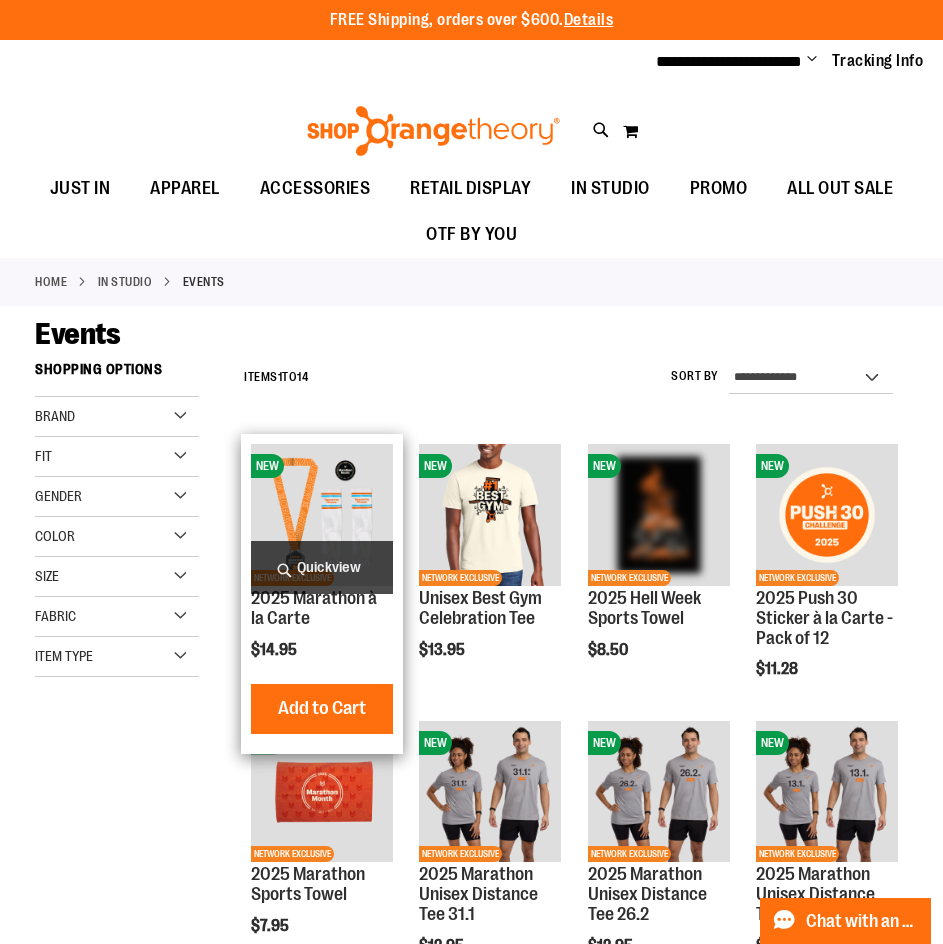 click at bounding box center [322, 515] 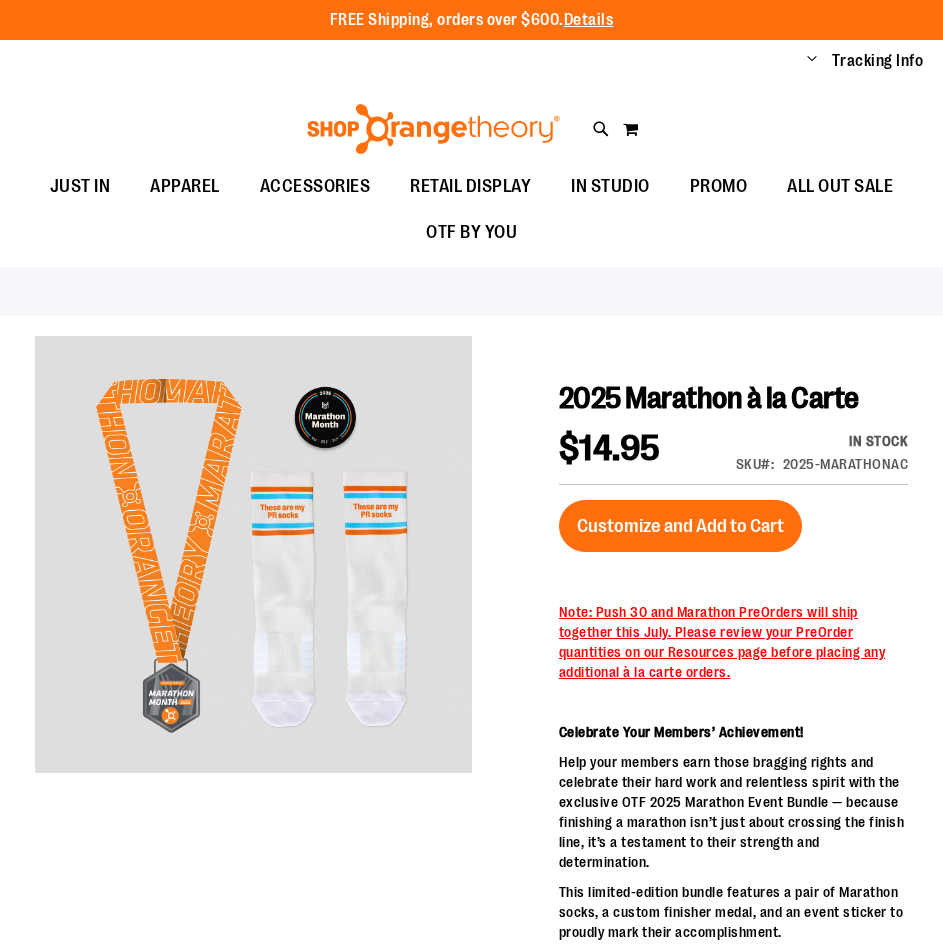 scroll, scrollTop: 0, scrollLeft: 0, axis: both 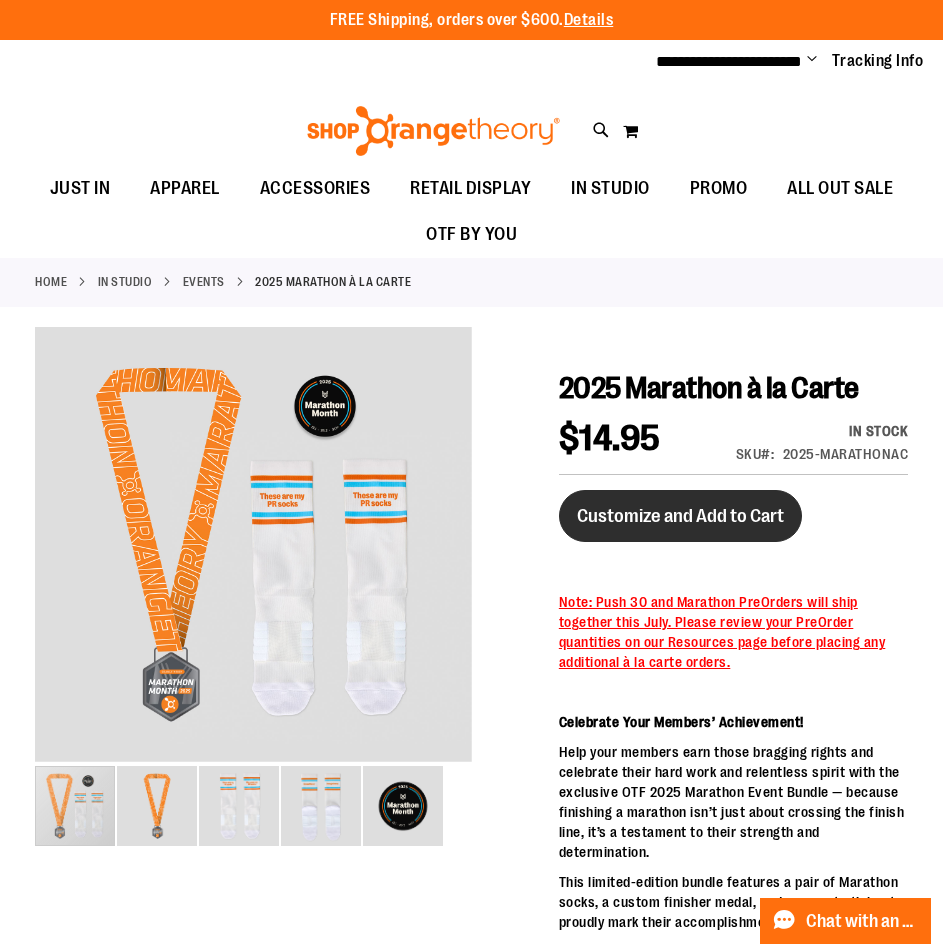 click on "Customize and Add to Cart" at bounding box center [680, 516] 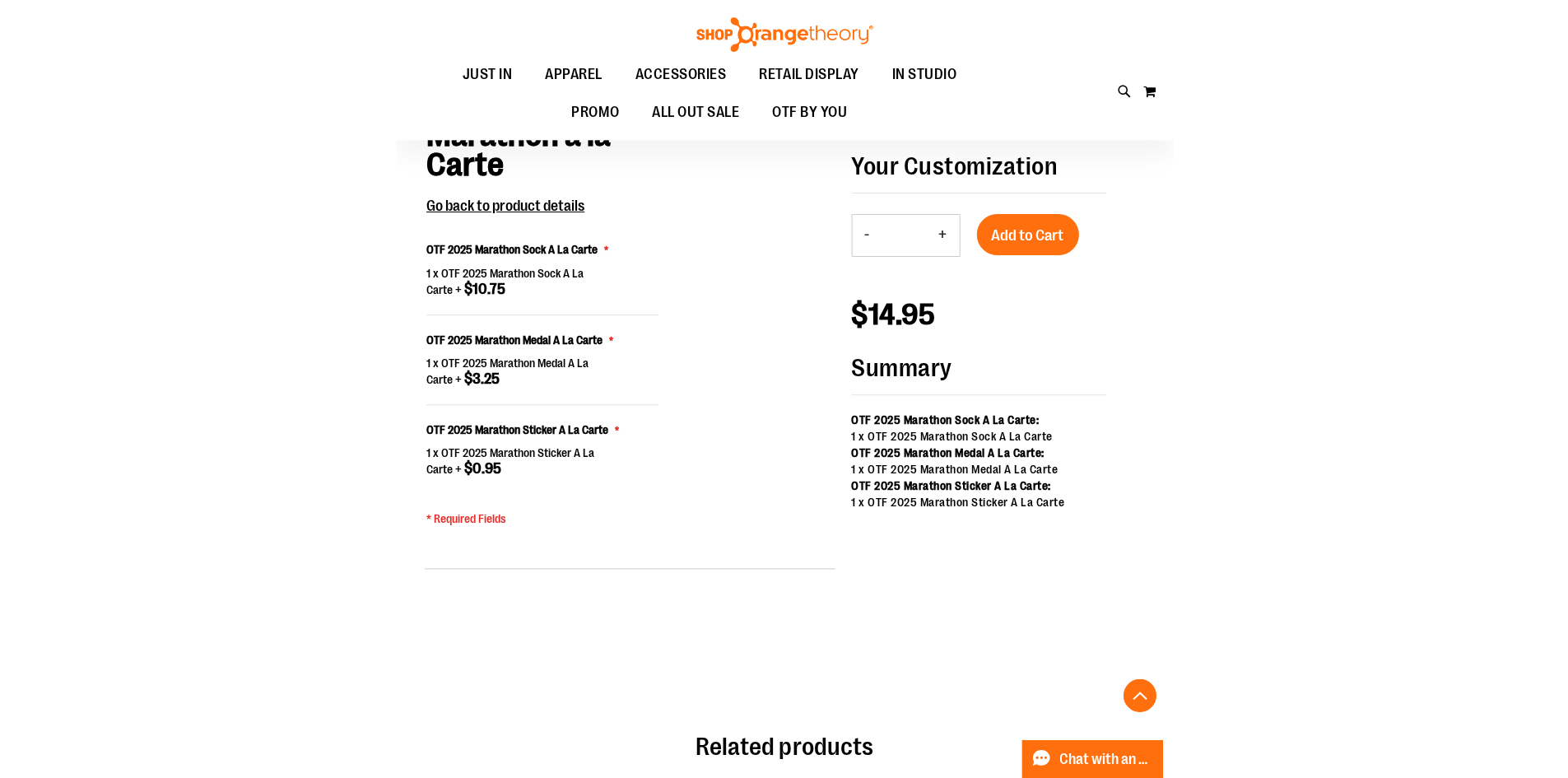 scroll, scrollTop: 1319, scrollLeft: 0, axis: vertical 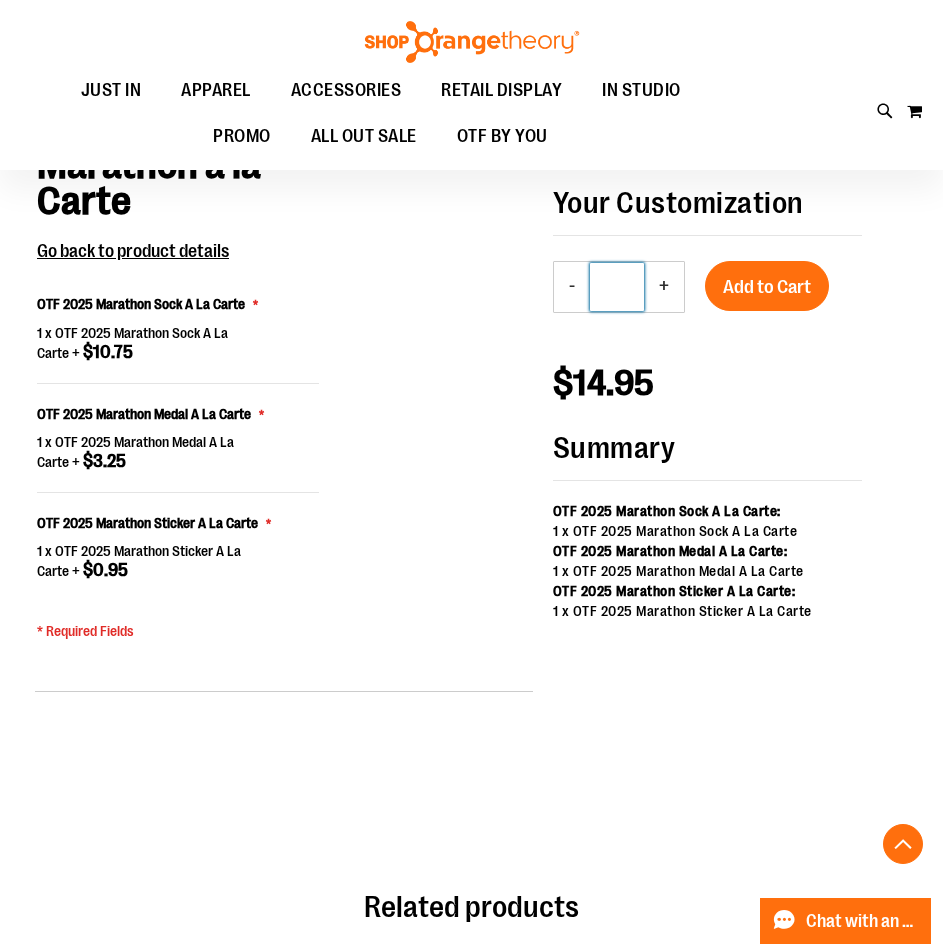drag, startPoint x: 629, startPoint y: 371, endPoint x: 604, endPoint y: 364, distance: 25.96151 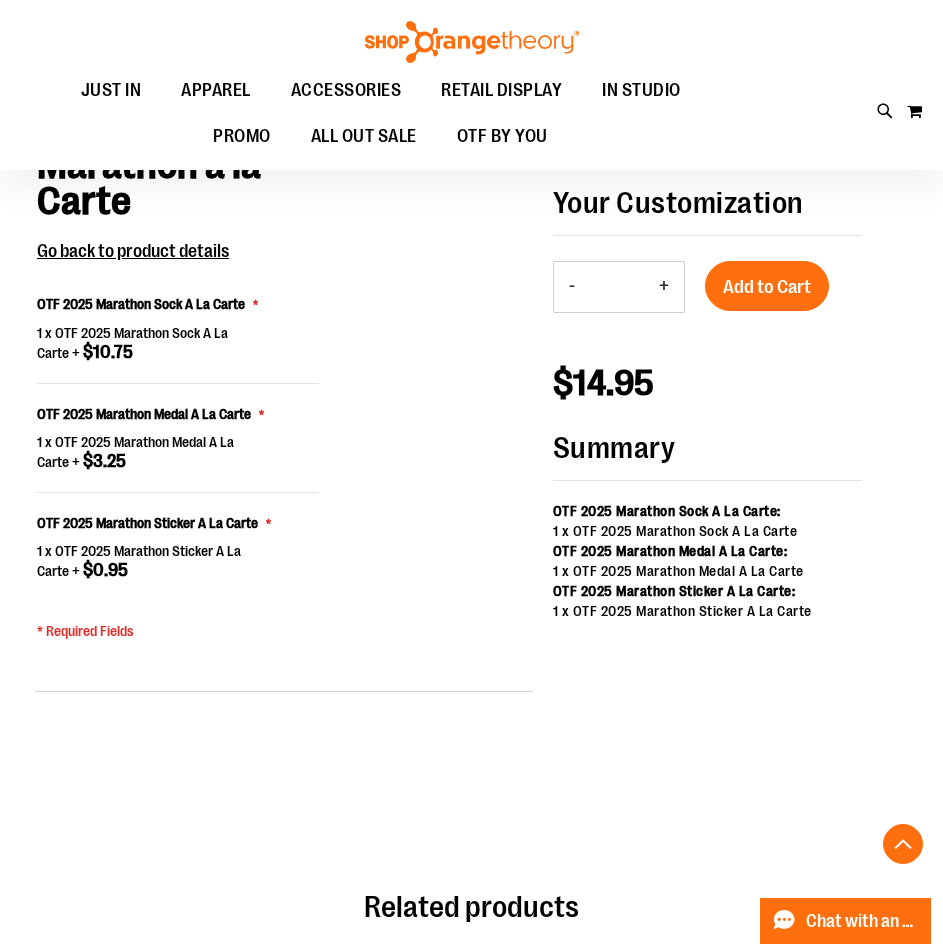 click on "2025 Marathon à la Carte
$14.95
In stock
SKU
2025-MARATHONAC
Customize and Add to Cart
Note: Push 30 and Marathon PreOrders will ship together this July. Please review your PreOrder quantities on our Resources page before placing any additional à la carte orders.
Celebrate Your Members’ Achievement!
Help your members earn those bragging rights and celebrate their hard work and relentless spirit with the exclusive OTF 2025 Marathon Event Bundle — because finishing a marathon isn’t just about crossing the finish line, it’s a testament to their strength and determination.
This limited-edition bundle features a pair of Marathon socks, a custom finisher medal, and an event sticker to proudly mark their accomplishment.
2025 Marathon Sock:" at bounding box center [733, -561] 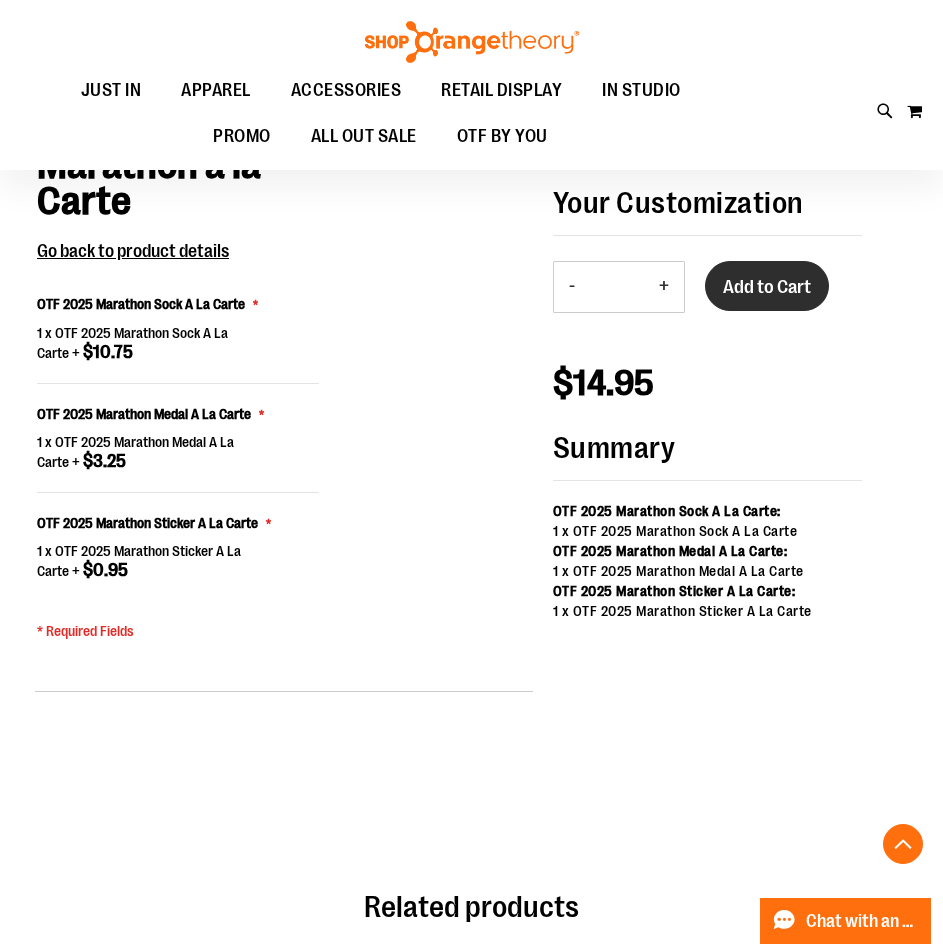 click on "Add to Cart" at bounding box center (767, 287) 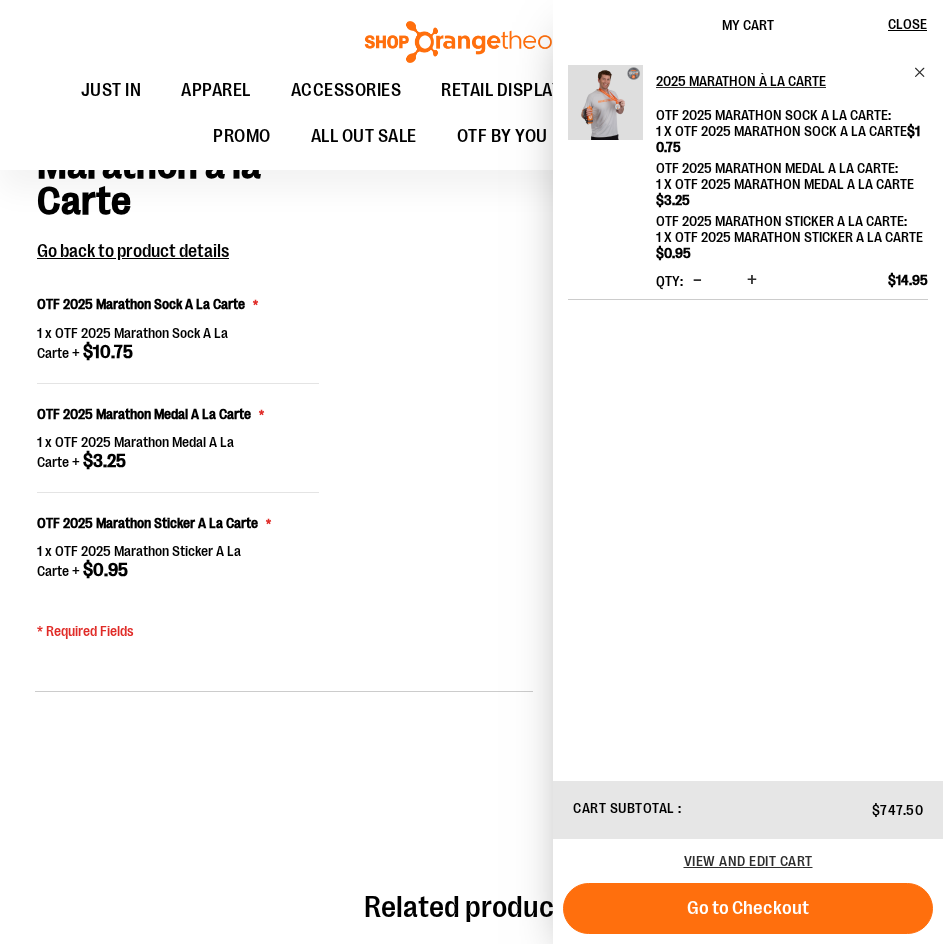 click on "Customize 2025 Marathon à la Carte
Go back to product details
OTF 2025 Marathon Sock A La Carte
1 x OTF 2025 Marathon Sock A La Carte   +
$10.75
OTF 2025 Marathon Medal A La Carte
1 x OTF 2025 Marathon Medal A La Carte   +
$3.25
OTF 2025 Marathon Sticker A La Carte
1 x OTF 2025 Marathon Sticker A La Carte   +
$0.95" at bounding box center (284, 431) 